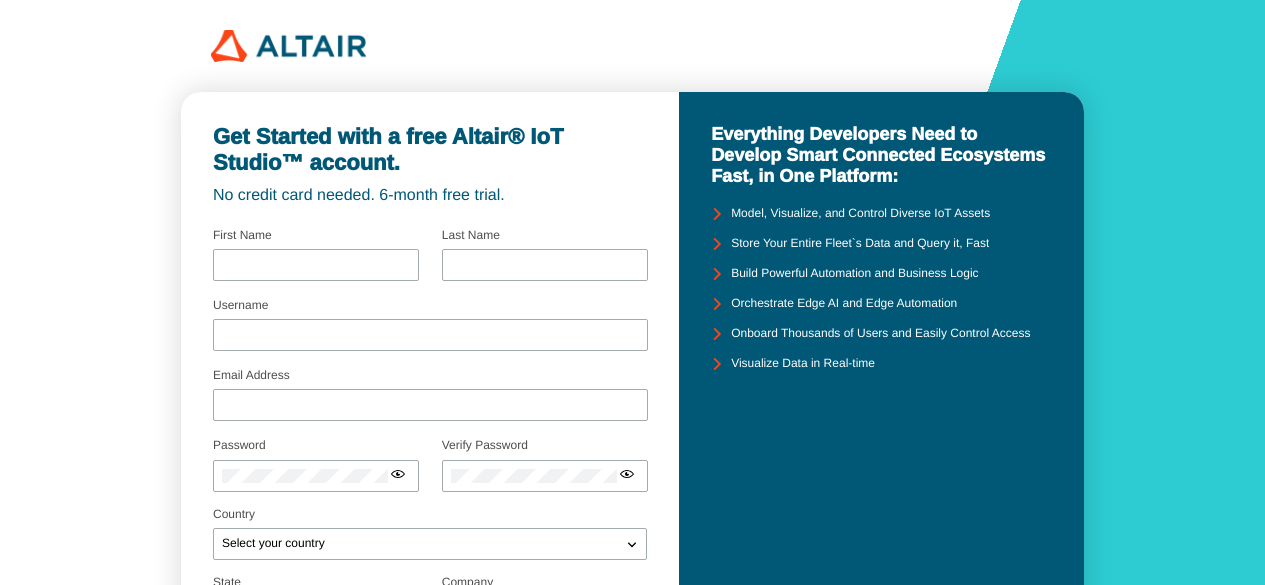 scroll, scrollTop: 0, scrollLeft: 0, axis: both 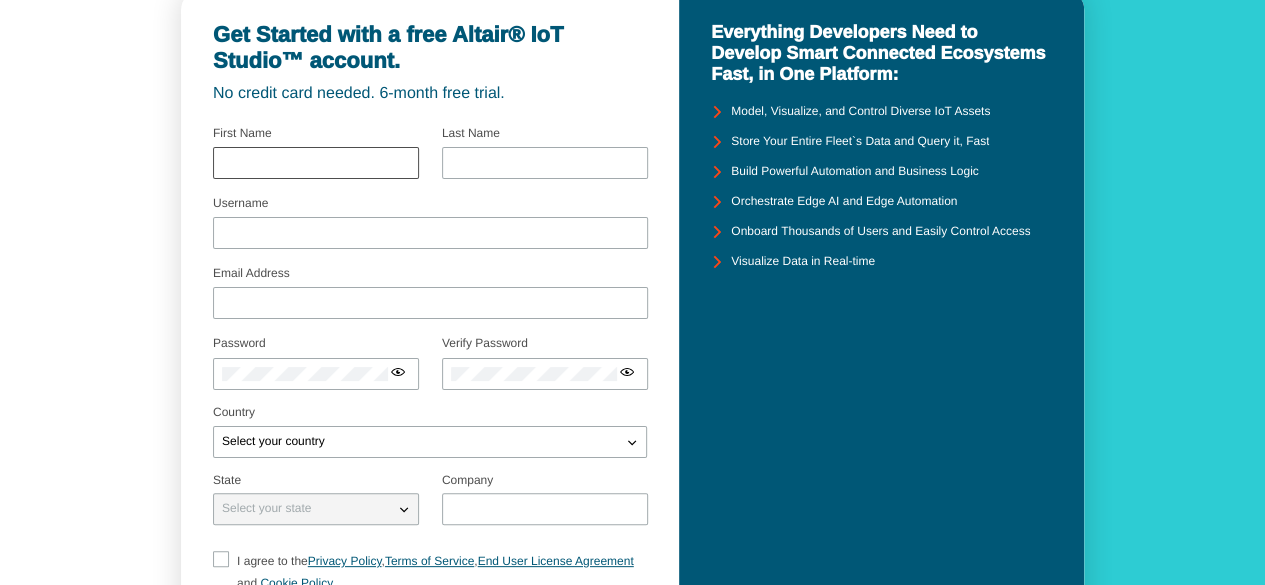 click at bounding box center (316, 163) 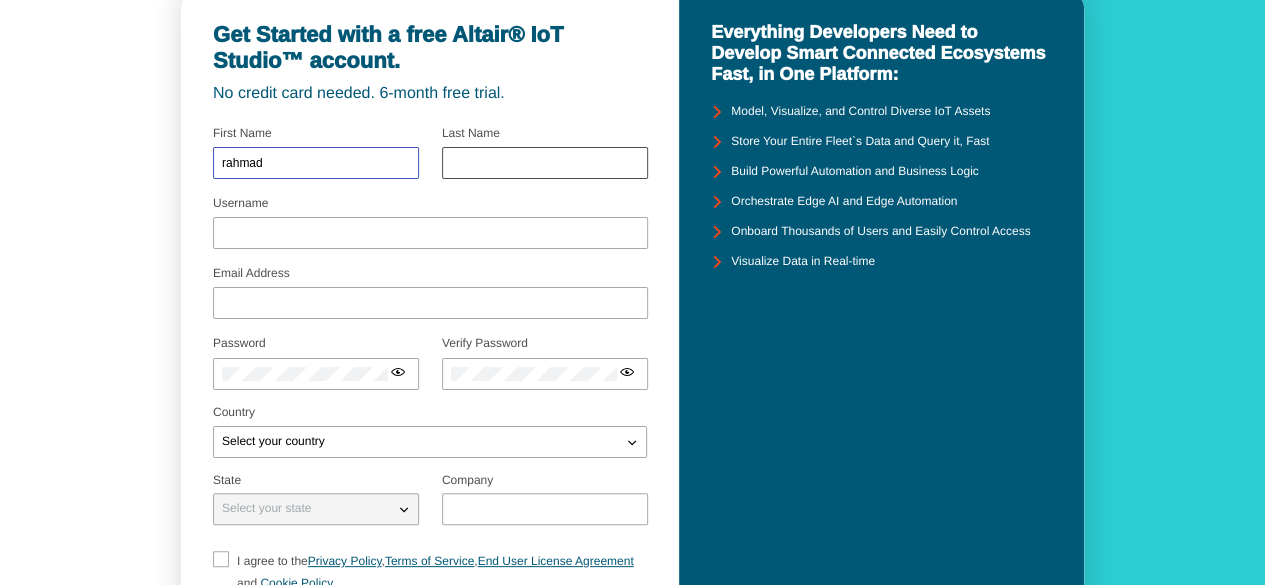 type on "rahmad" 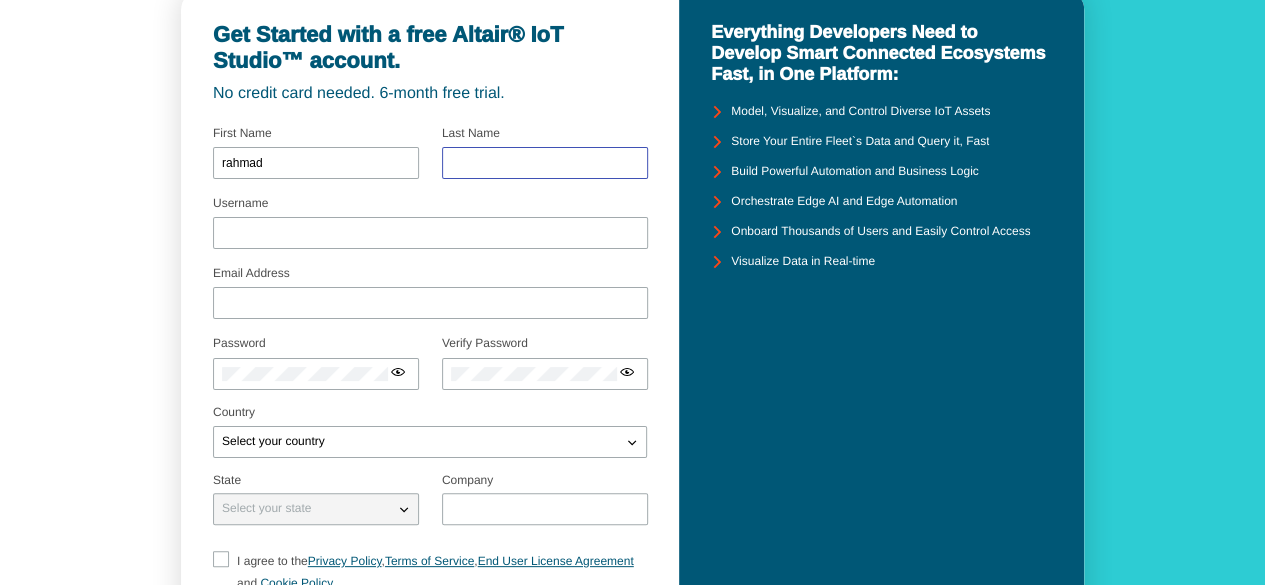 click at bounding box center [545, 163] 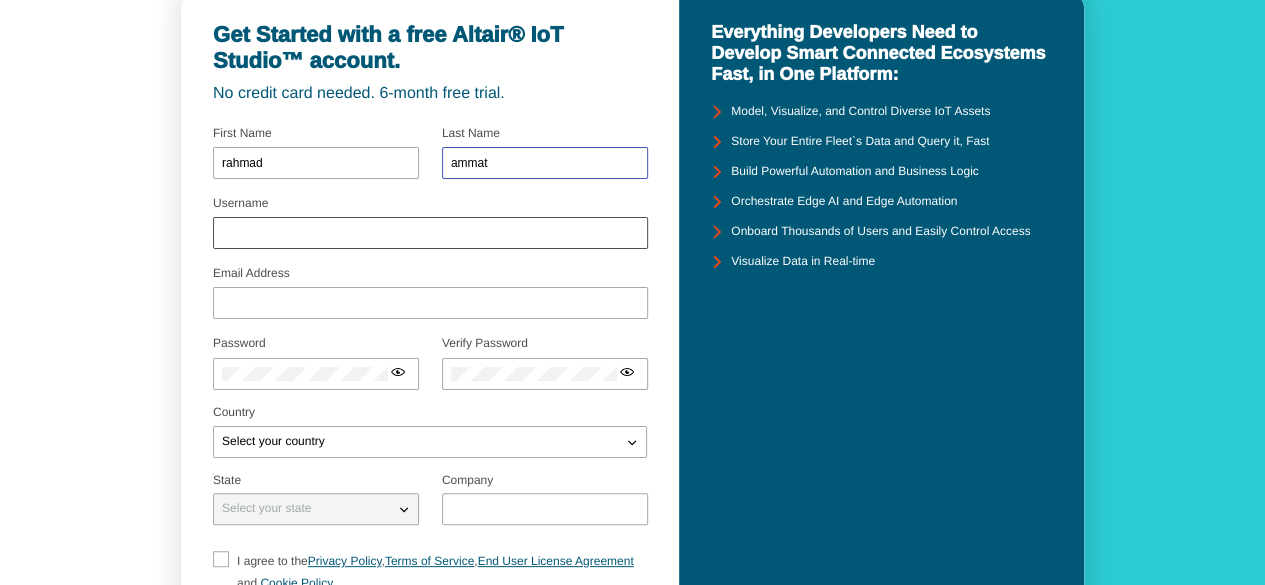 type on "ammat" 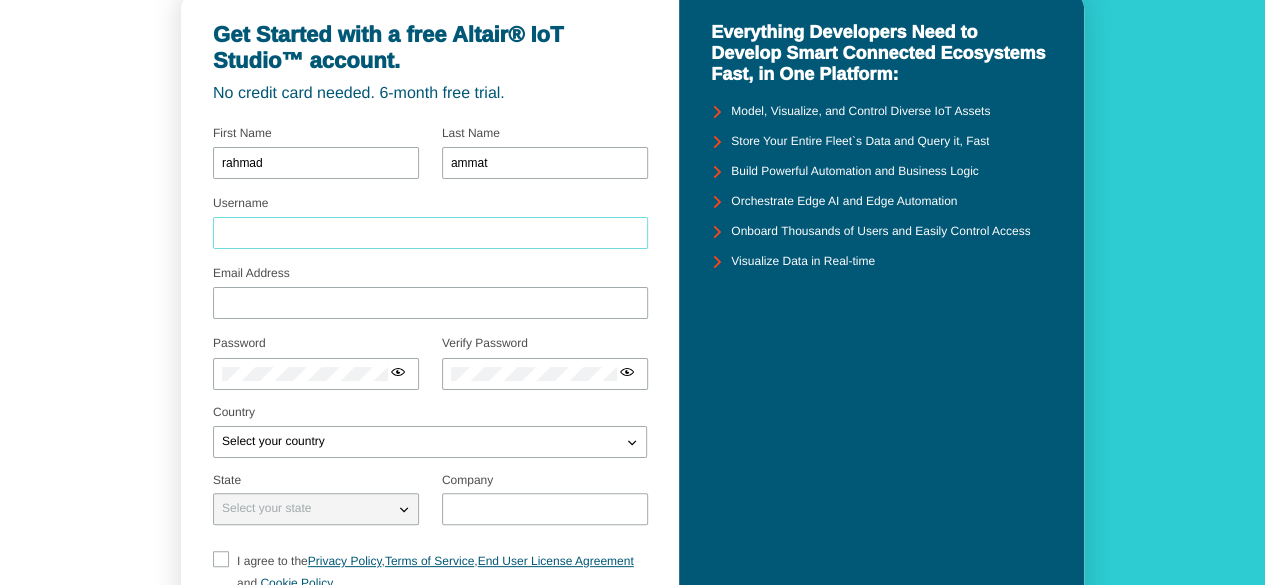 click on "Username" at bounding box center [430, 233] 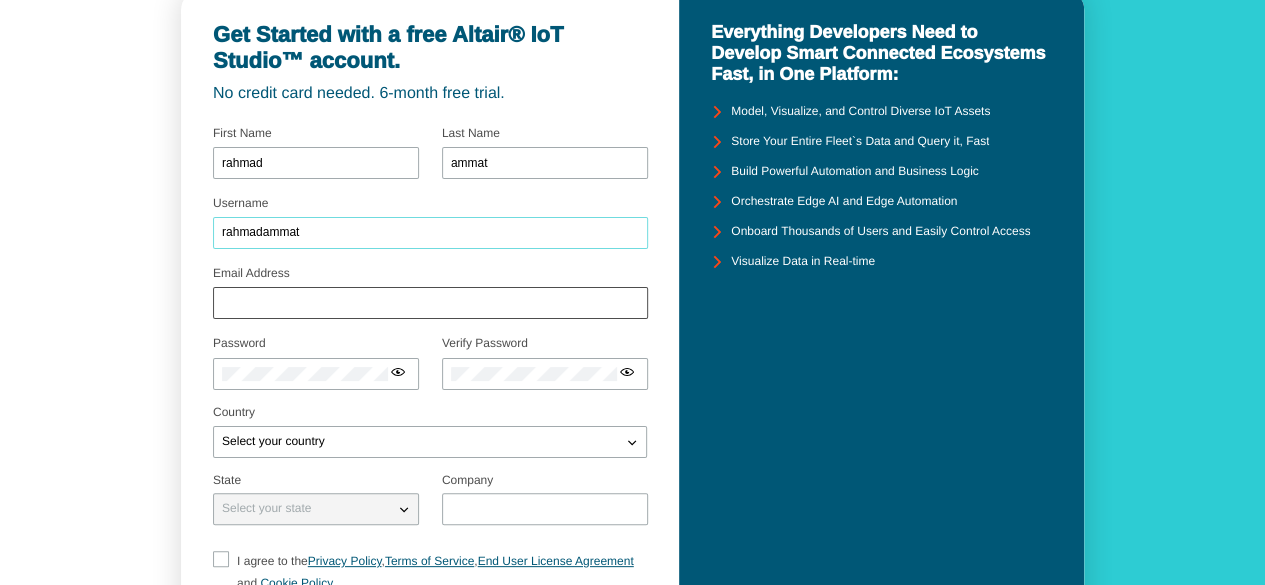type on "rahmadammat" 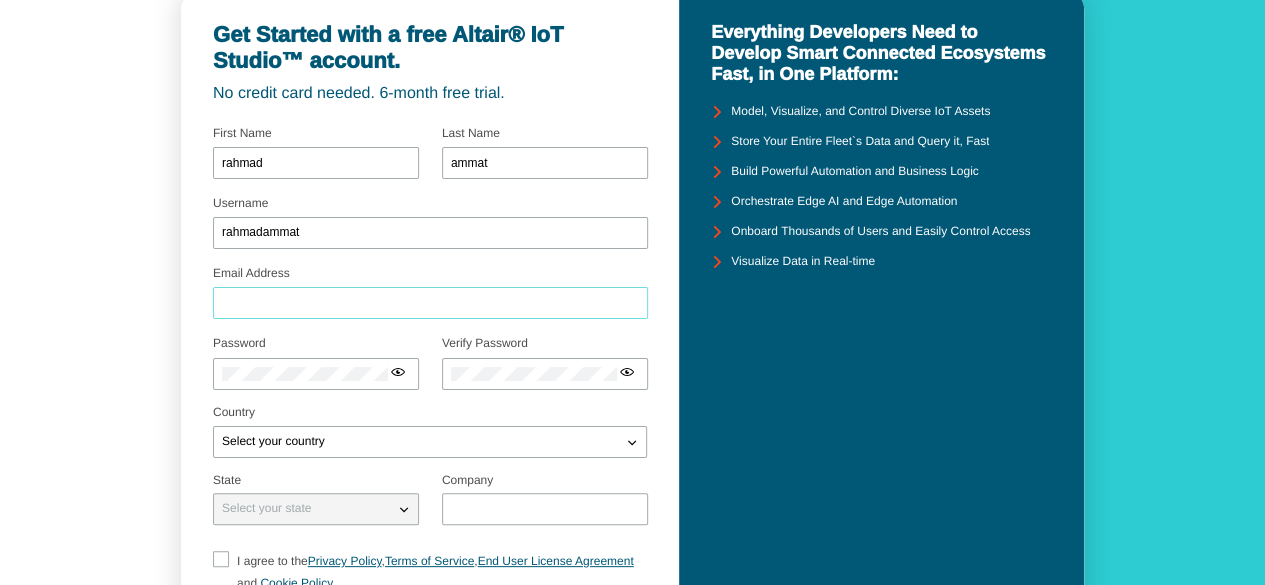click on "Email Address" at bounding box center (430, 303) 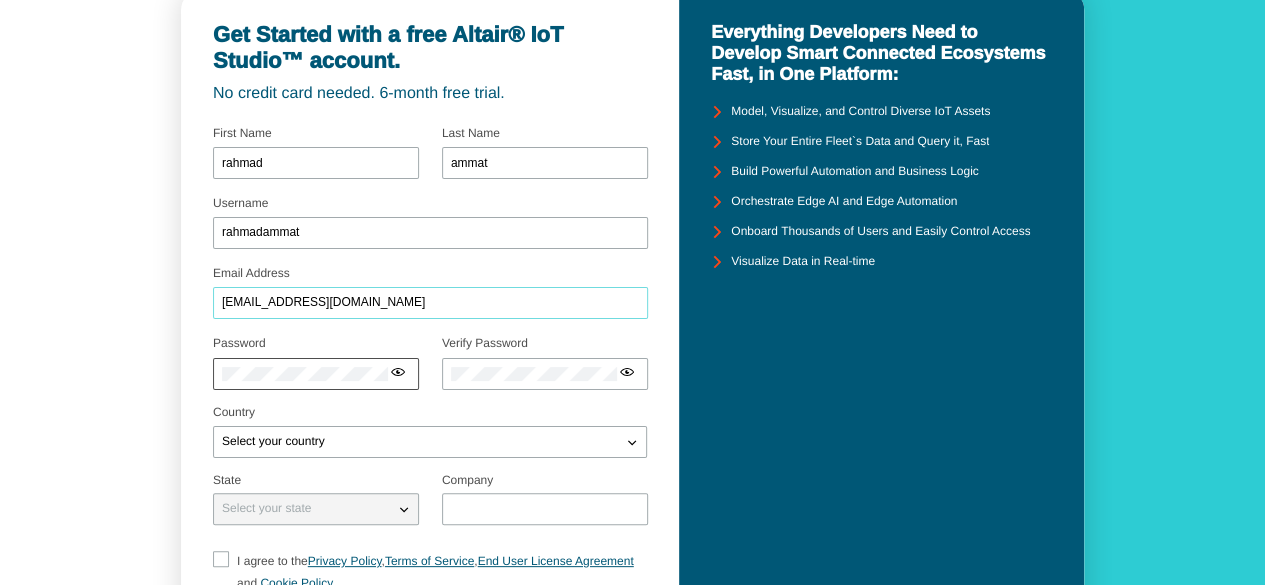 type on "rahmadammat@gmail.com" 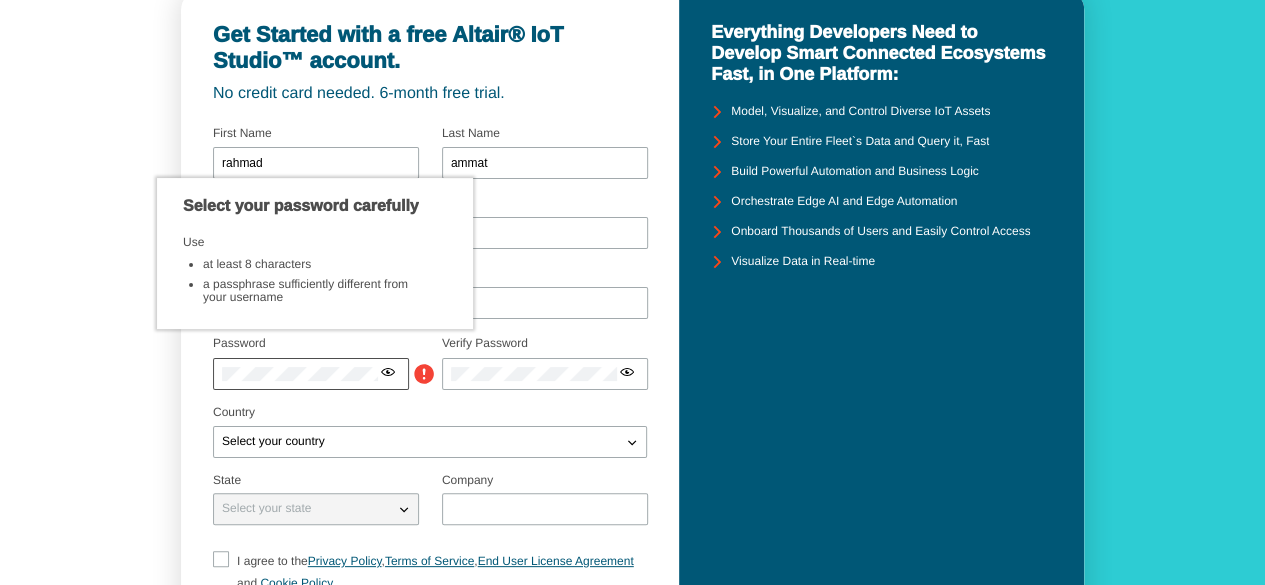 click at bounding box center [388, 372] 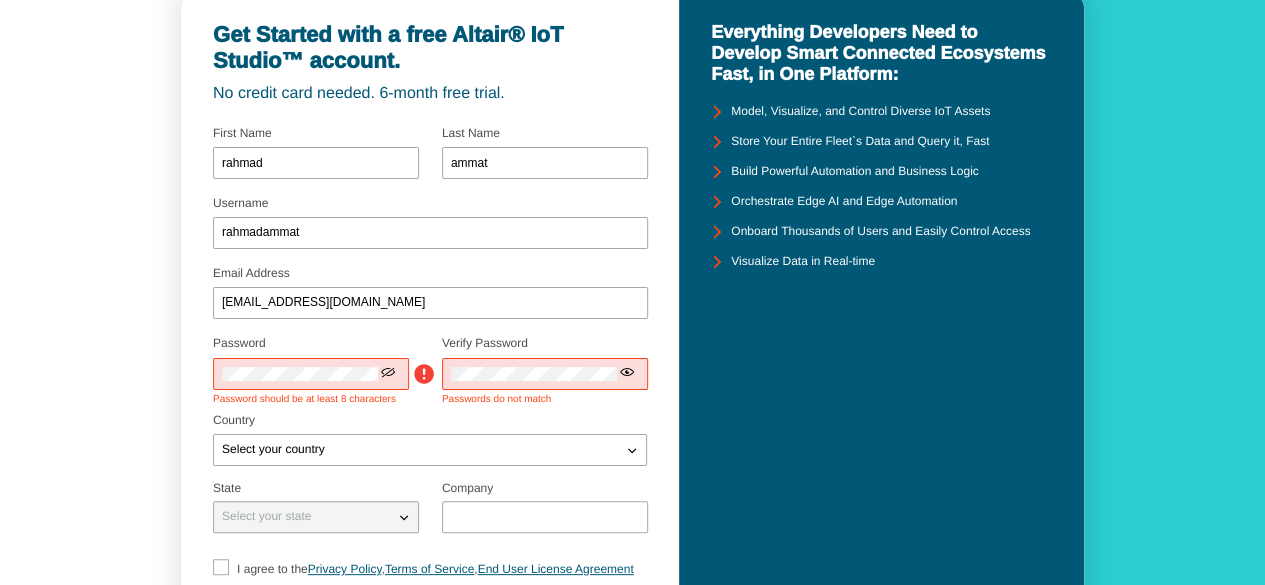 click at bounding box center [388, 372] 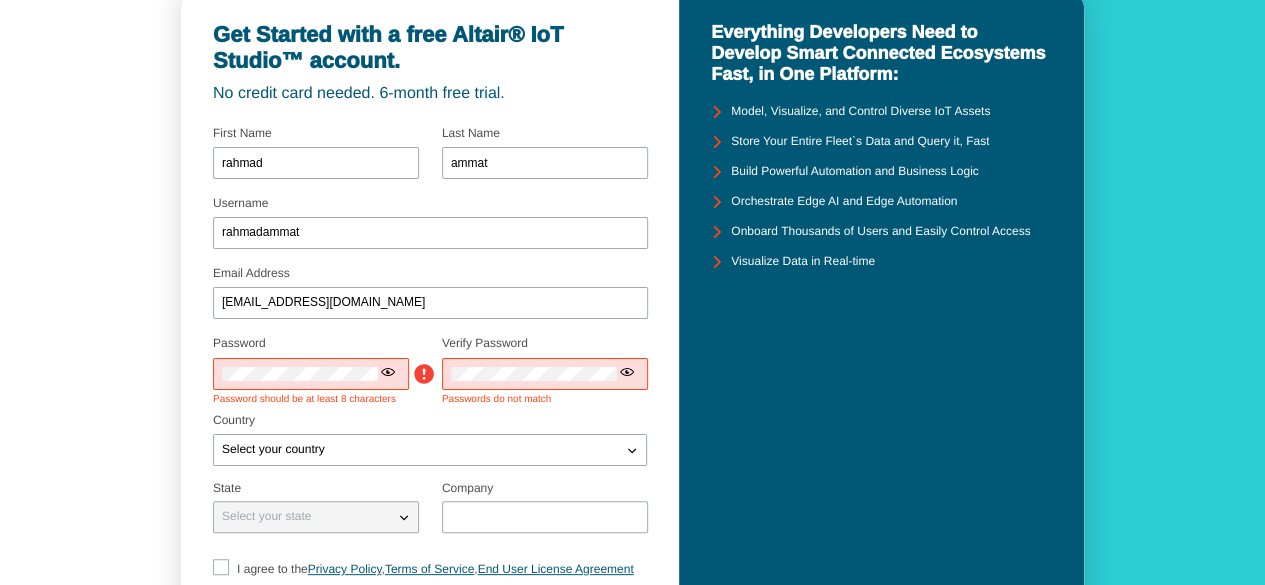 click at bounding box center [388, 372] 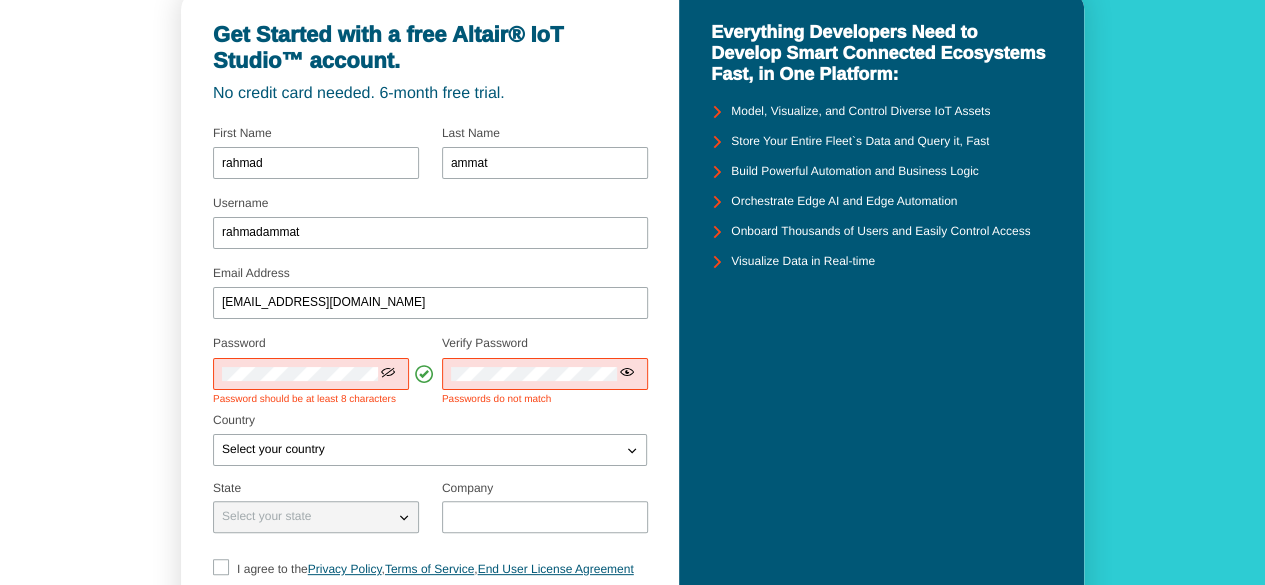 click at bounding box center (545, 374) 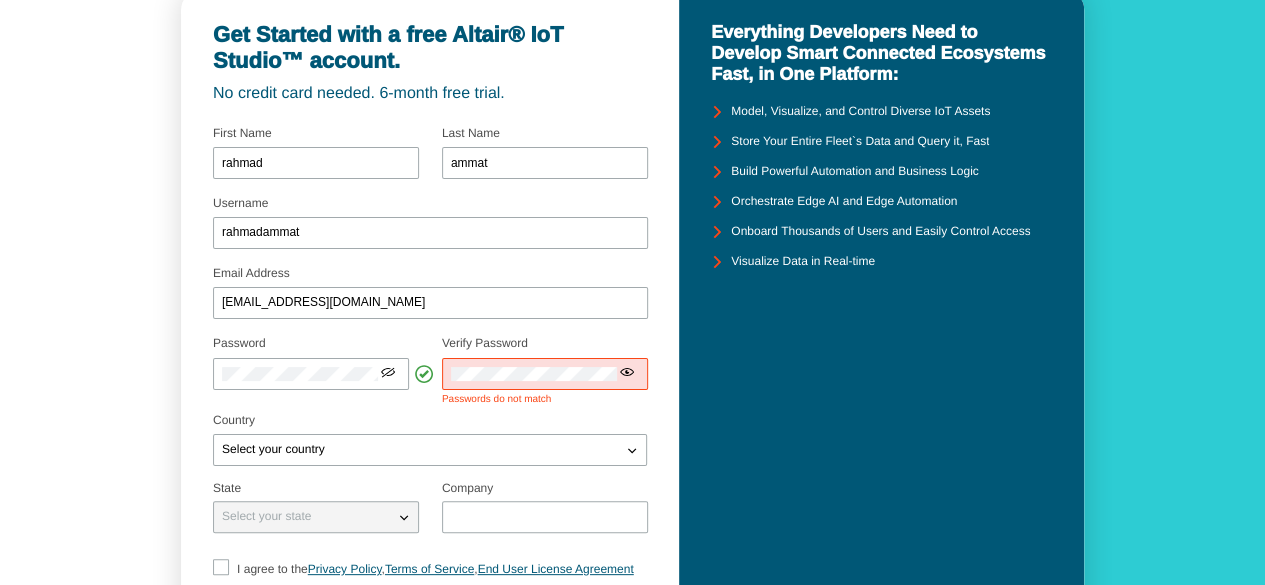 click at bounding box center [545, 374] 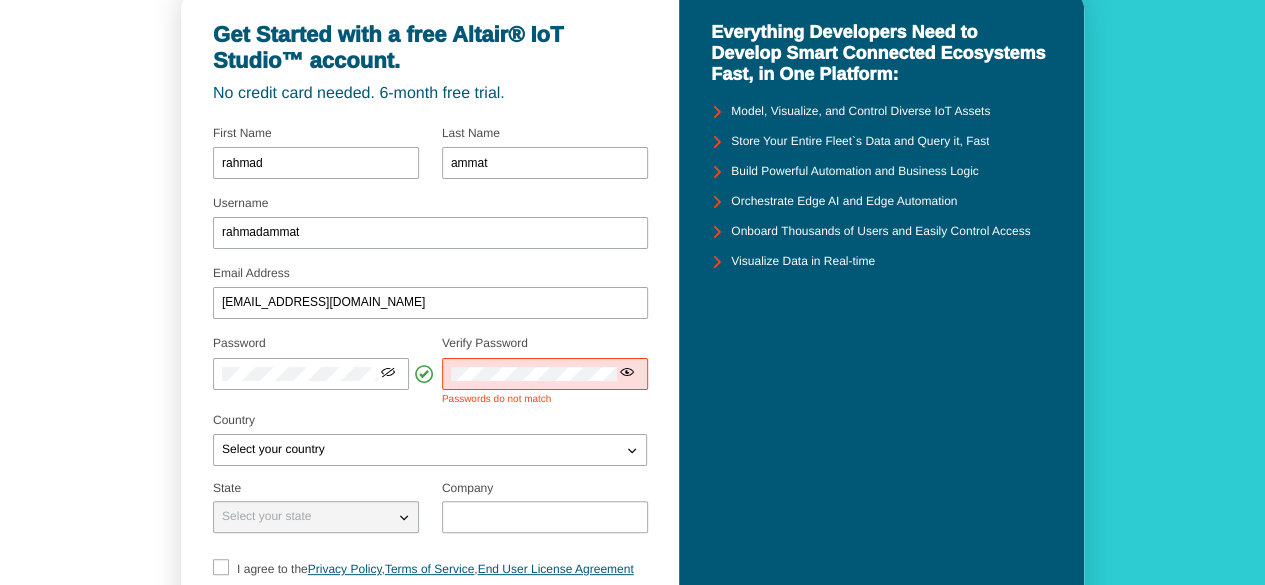 drag, startPoint x: 448, startPoint y: 377, endPoint x: 468, endPoint y: 381, distance: 20.396078 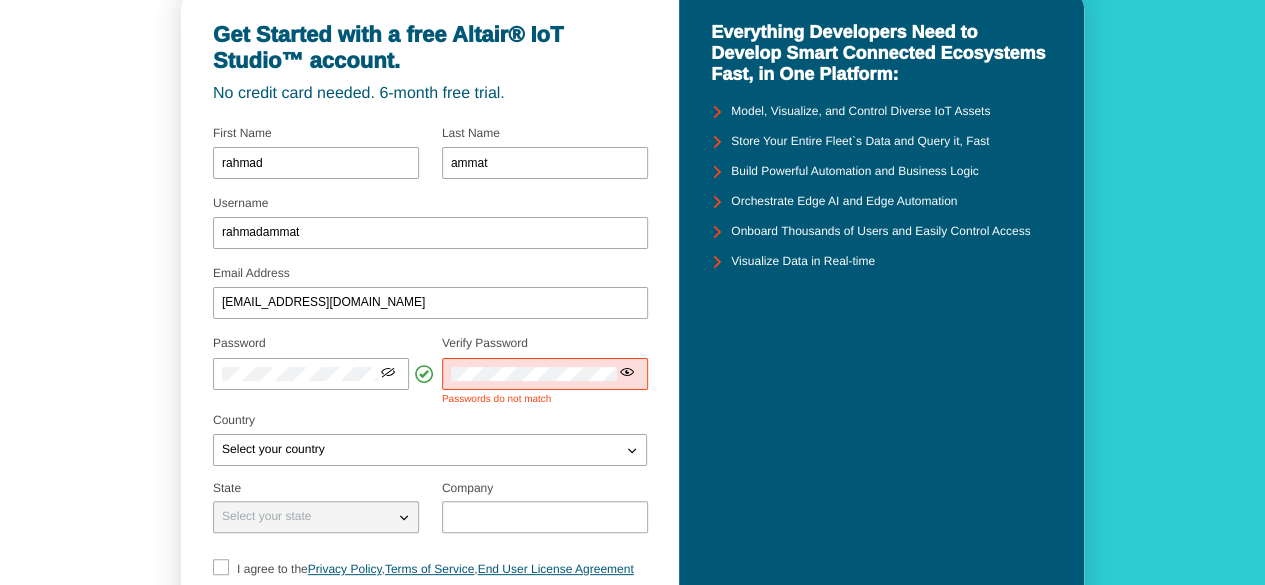 click at bounding box center (545, 374) 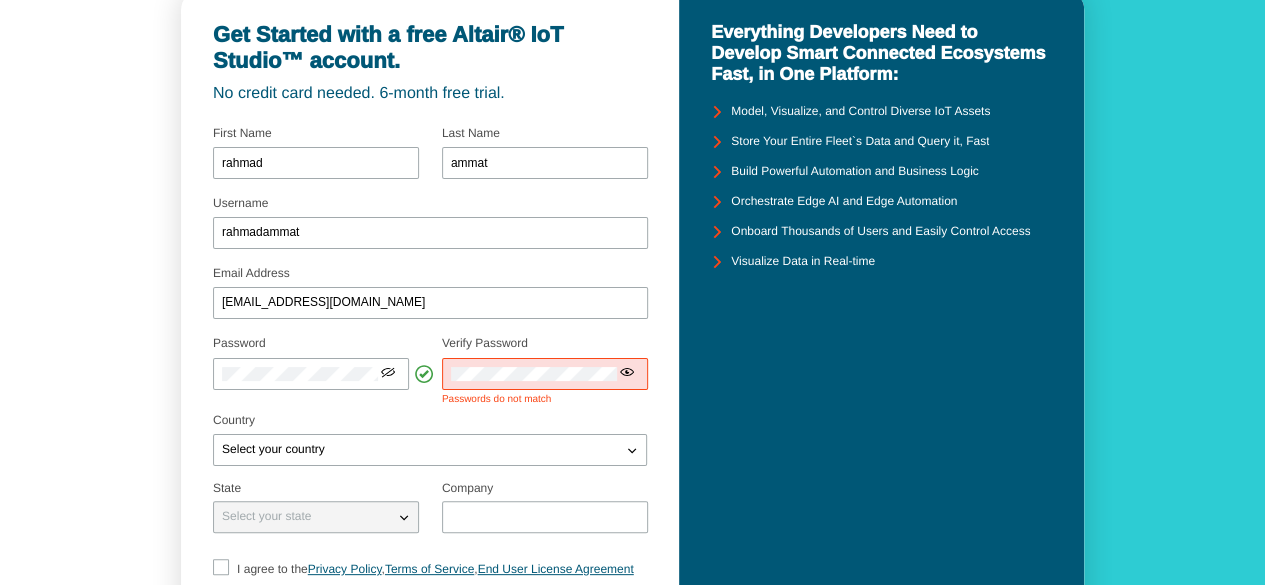 click at bounding box center [545, 374] 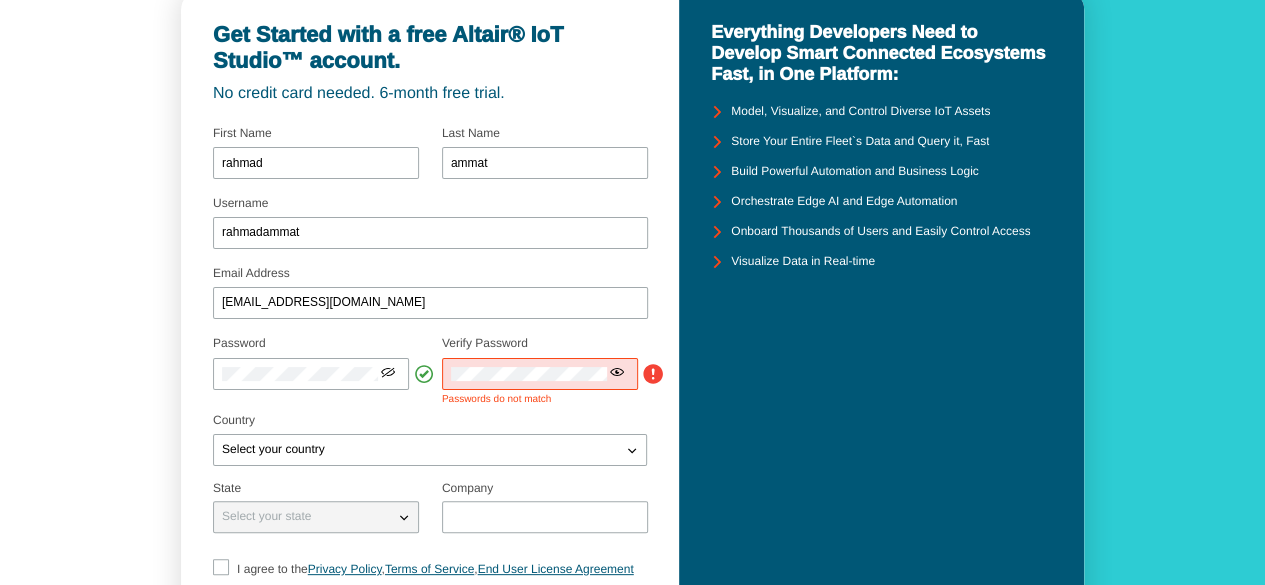 click at bounding box center [617, 372] 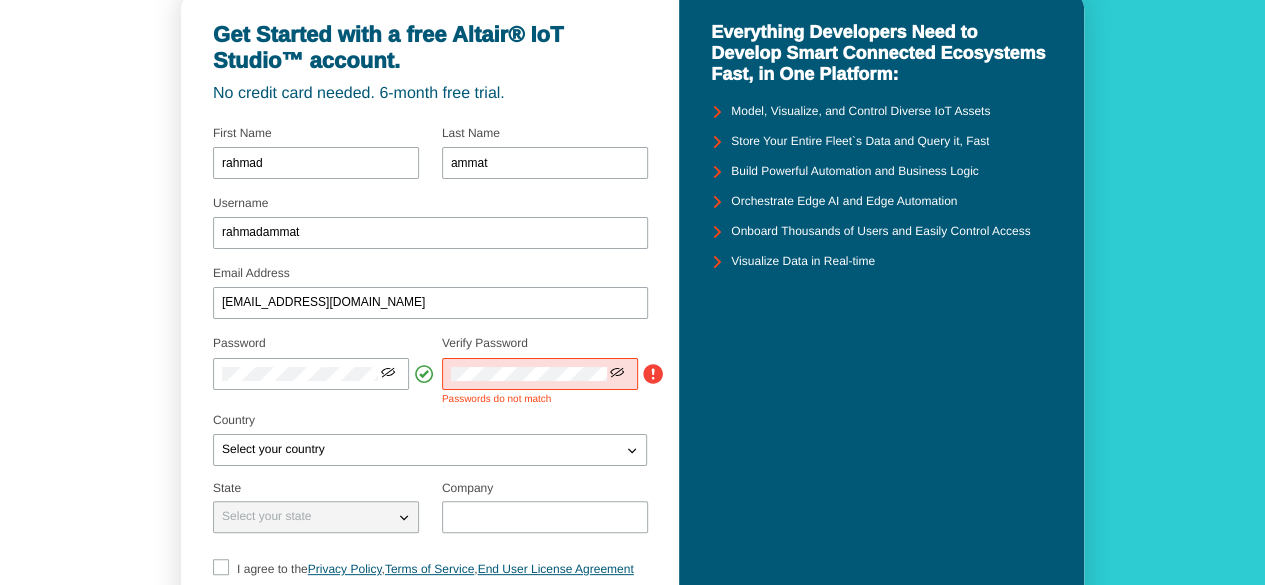 click at bounding box center [540, 374] 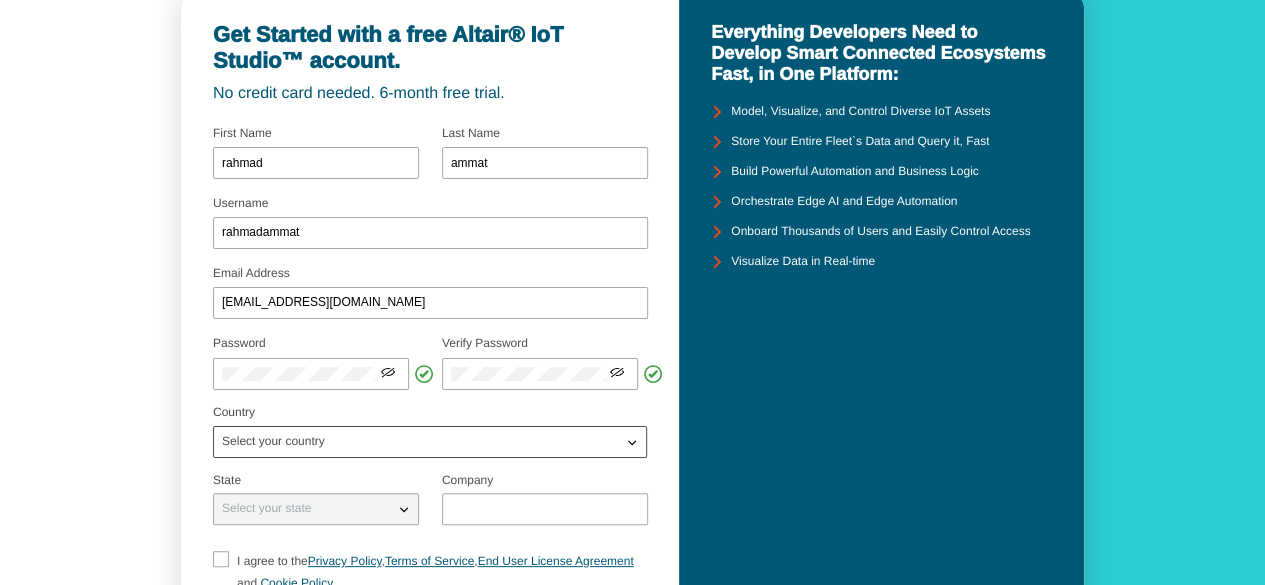 click on "Select your country" at bounding box center (430, 436) 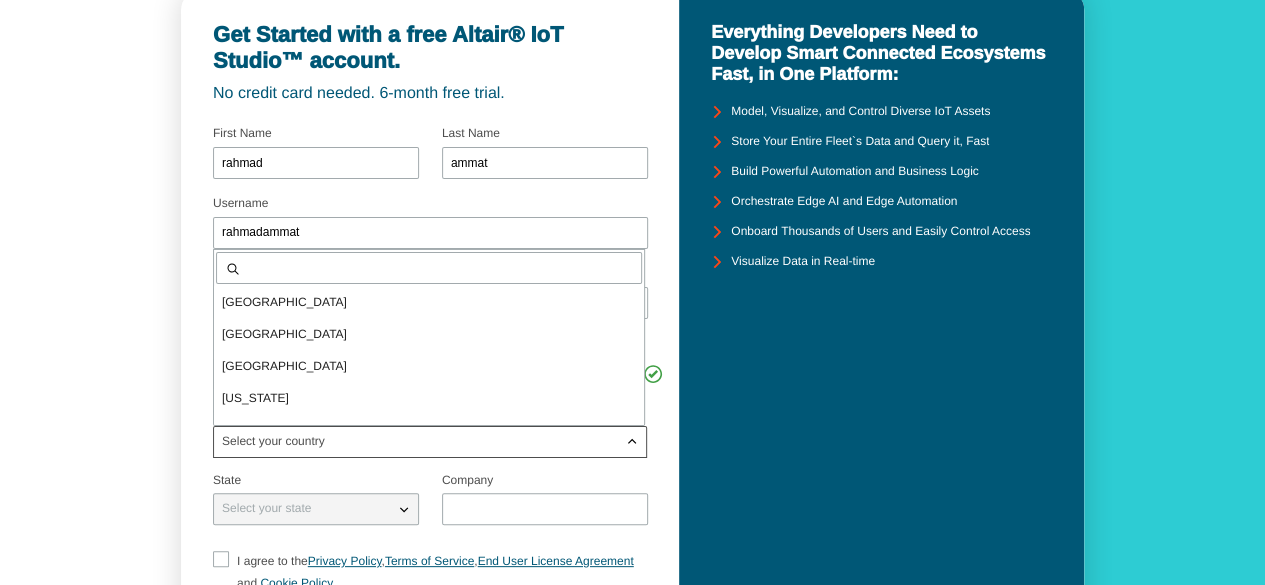 click at bounding box center [439, 268] 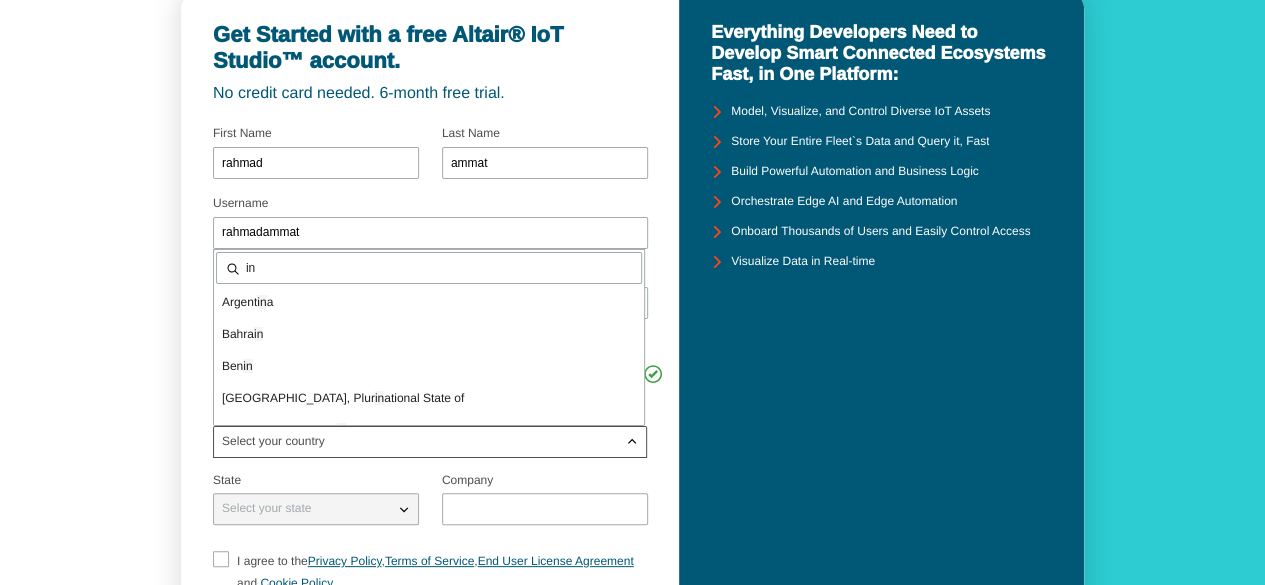 click on "in" at bounding box center (439, 268) 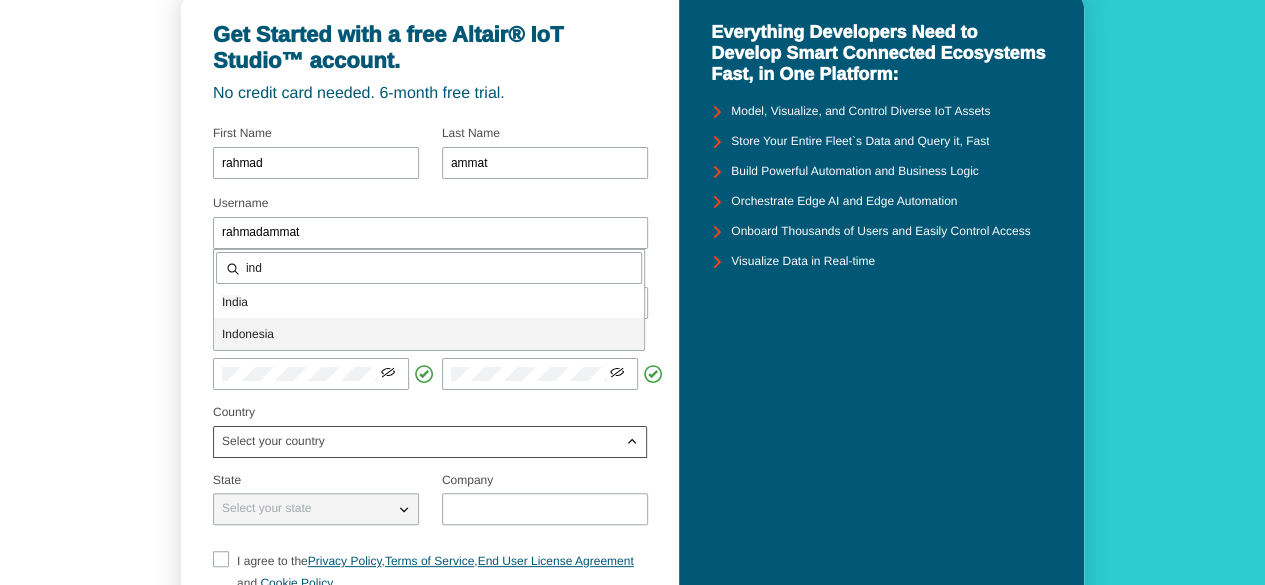 type on "ind" 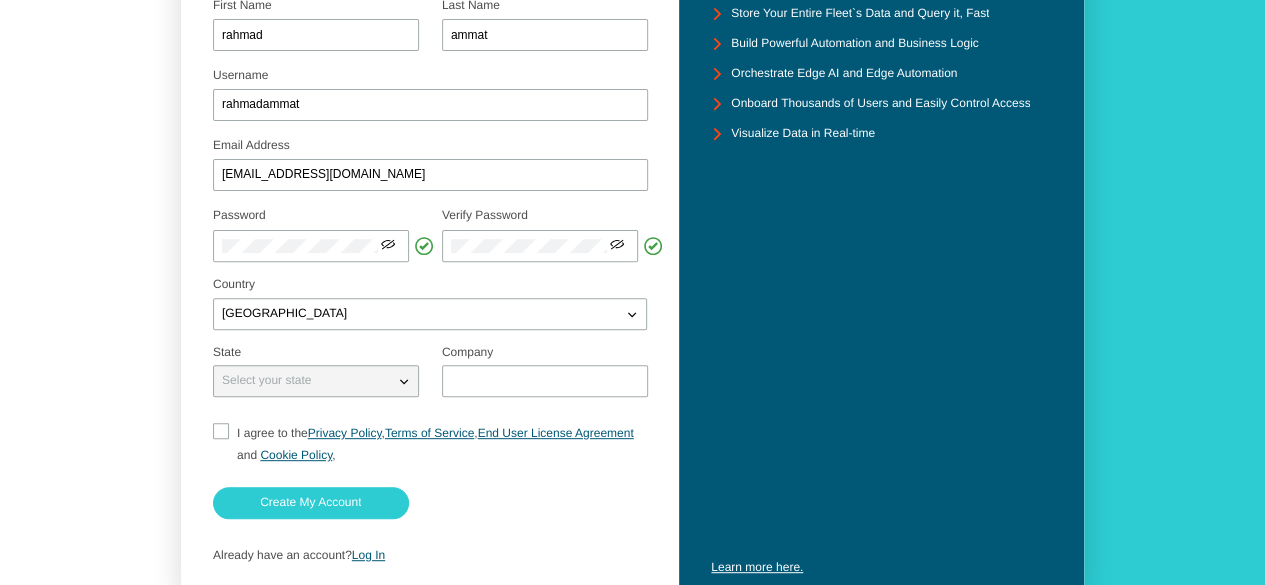 scroll, scrollTop: 234, scrollLeft: 0, axis: vertical 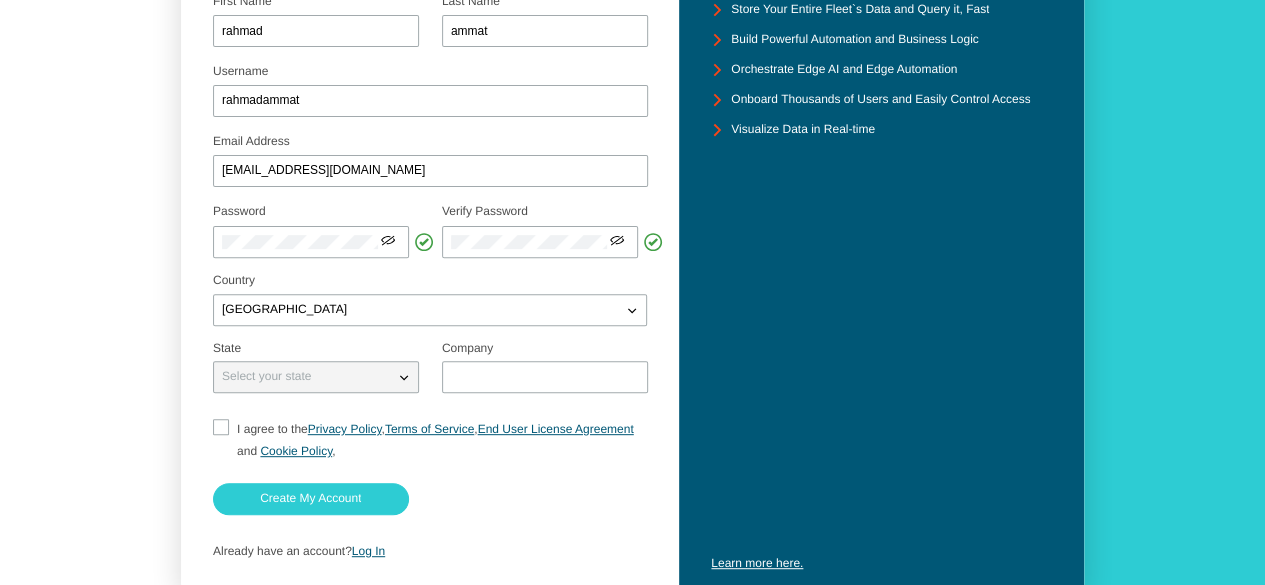 click at bounding box center (404, 377) 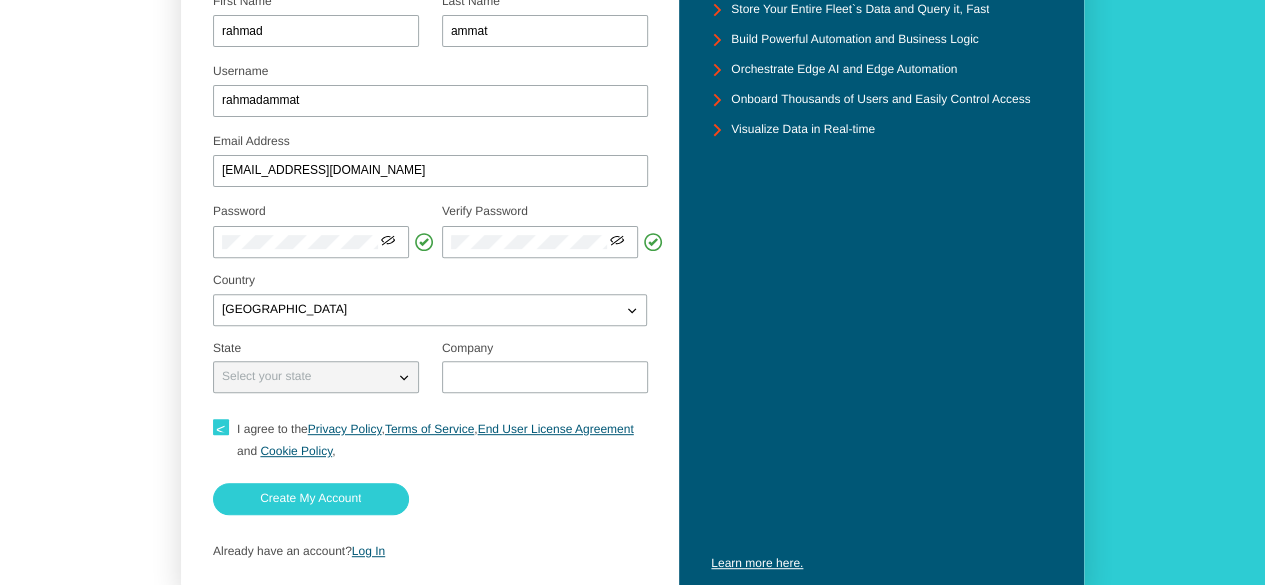 click on "I agree to the
Privacy Policy ,
Terms of Service ,
End User License Agreement
and
Cookie Policy ," at bounding box center (219, 440) 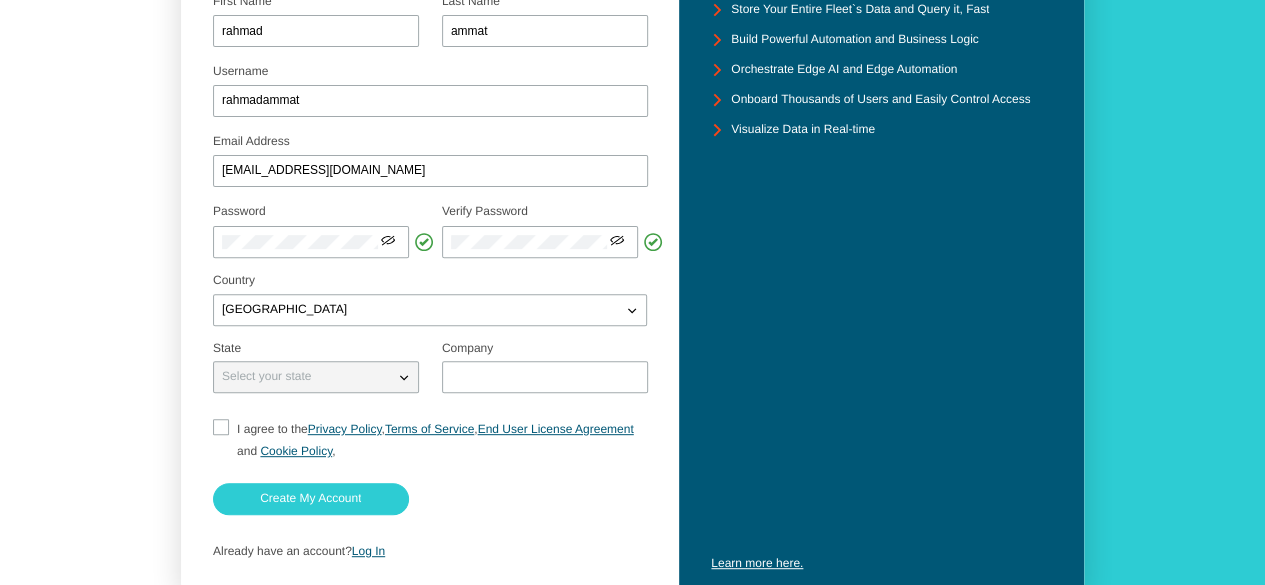 click on "I agree to the
Privacy Policy ,
Terms of Service ,
End User License Agreement
and
Cookie Policy ," at bounding box center [219, 440] 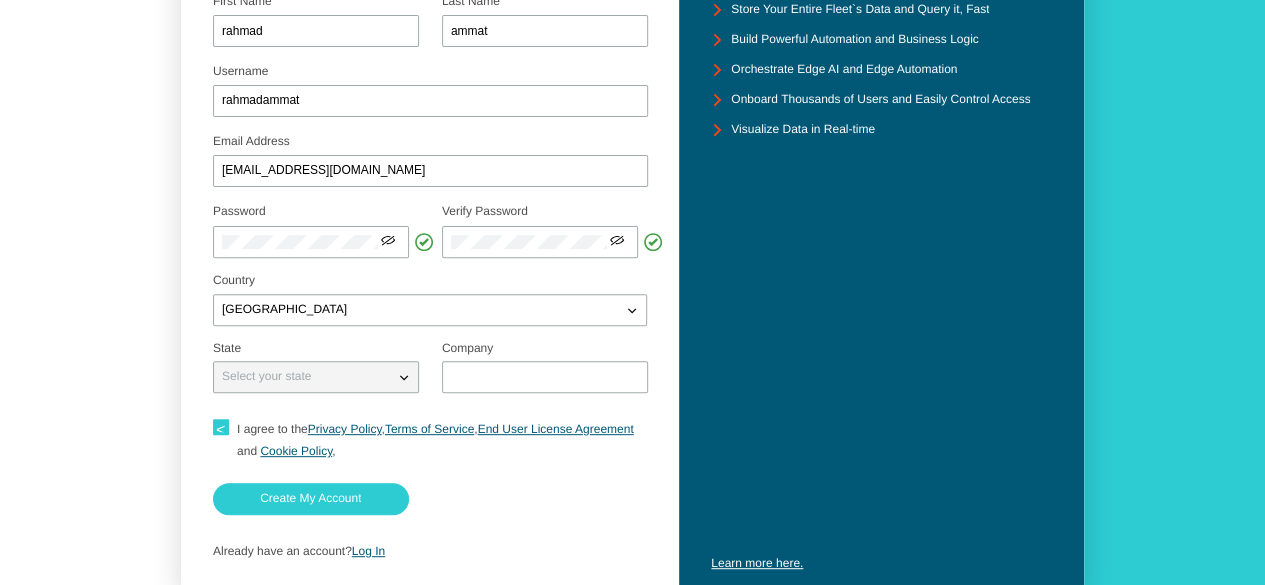click at bounding box center [404, 377] 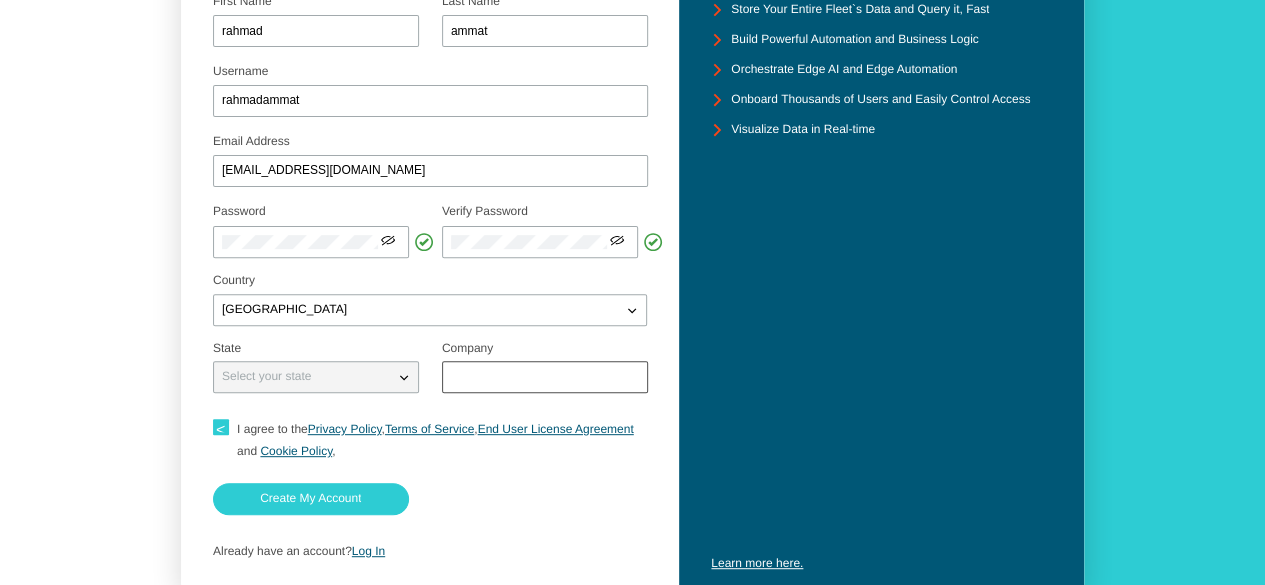 click at bounding box center (545, 377) 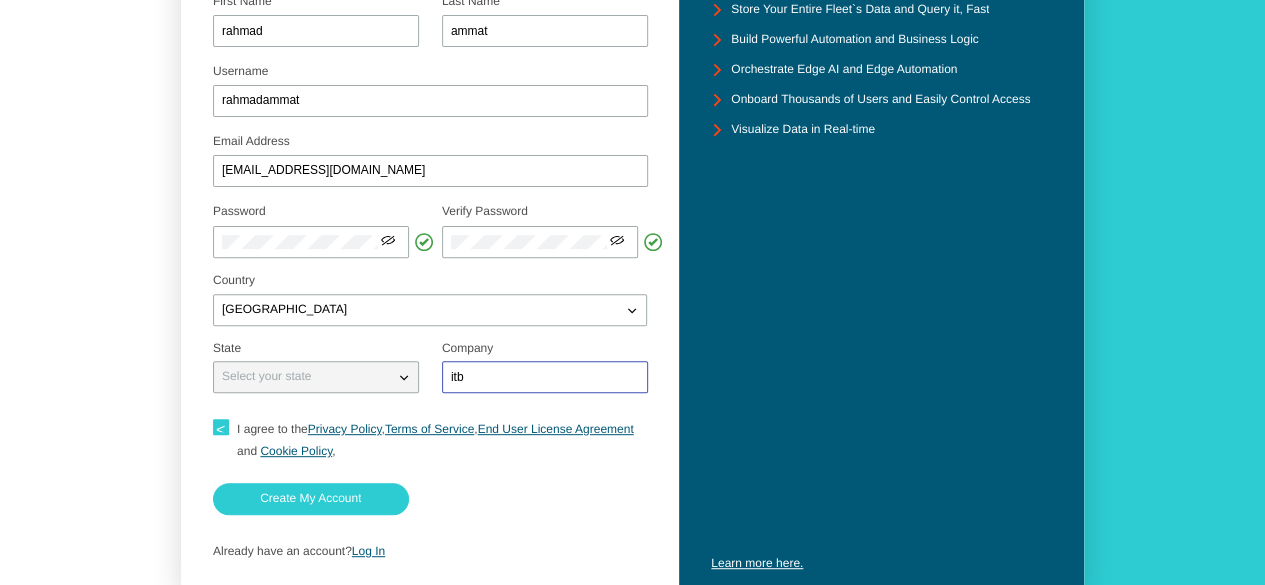 type on "itb" 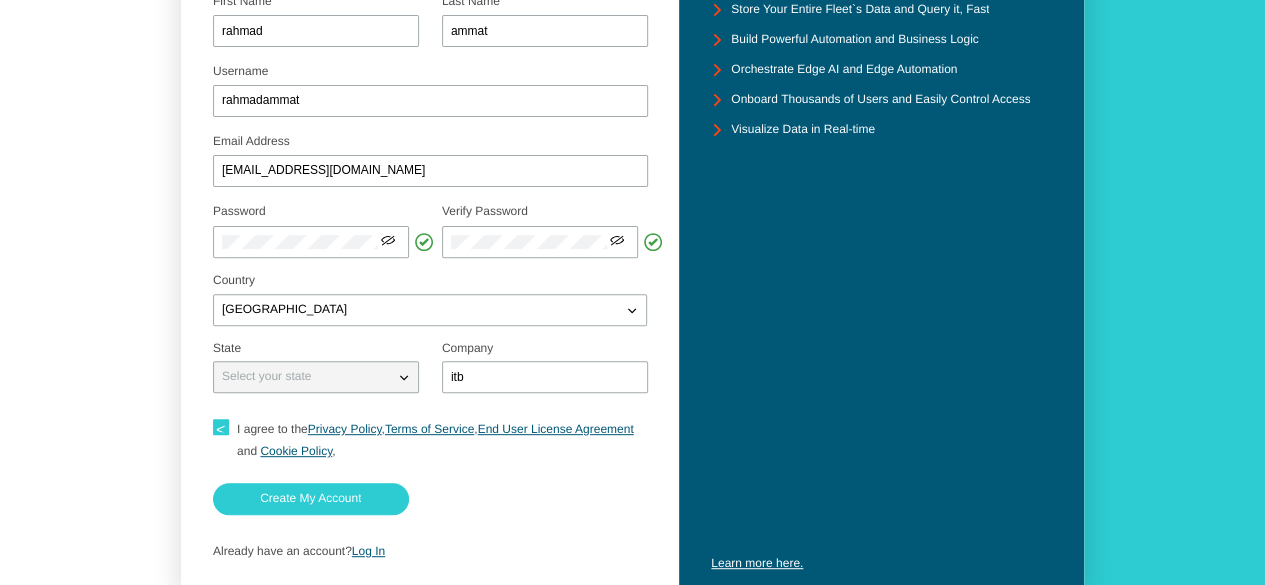click on "Country" at bounding box center [430, 281] 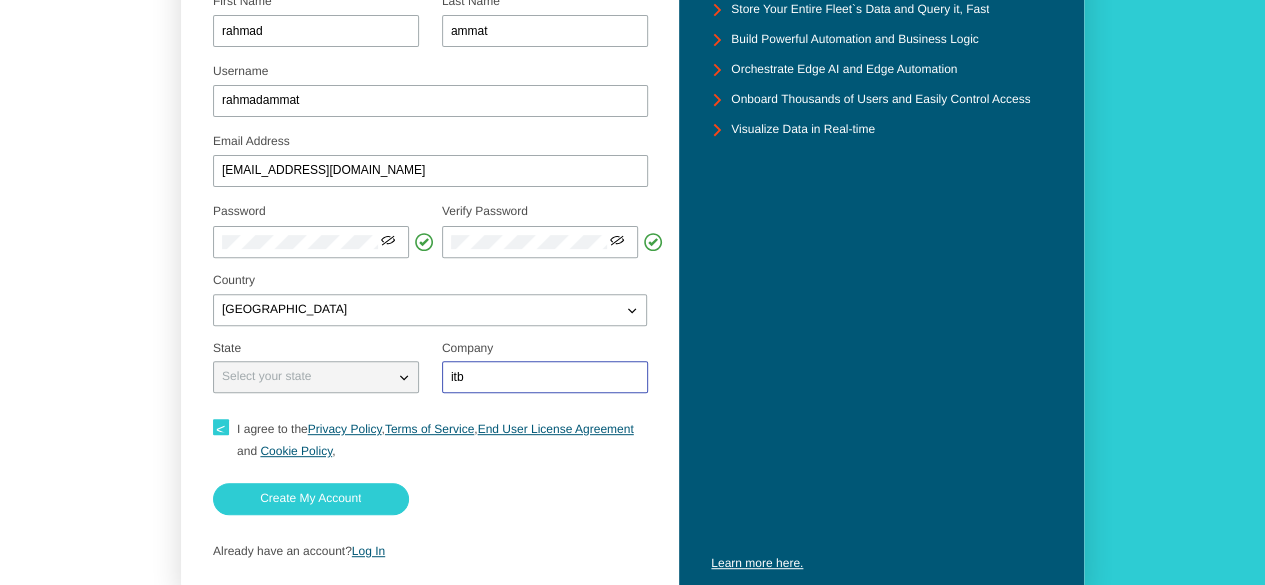 click on "itb" at bounding box center [545, 377] 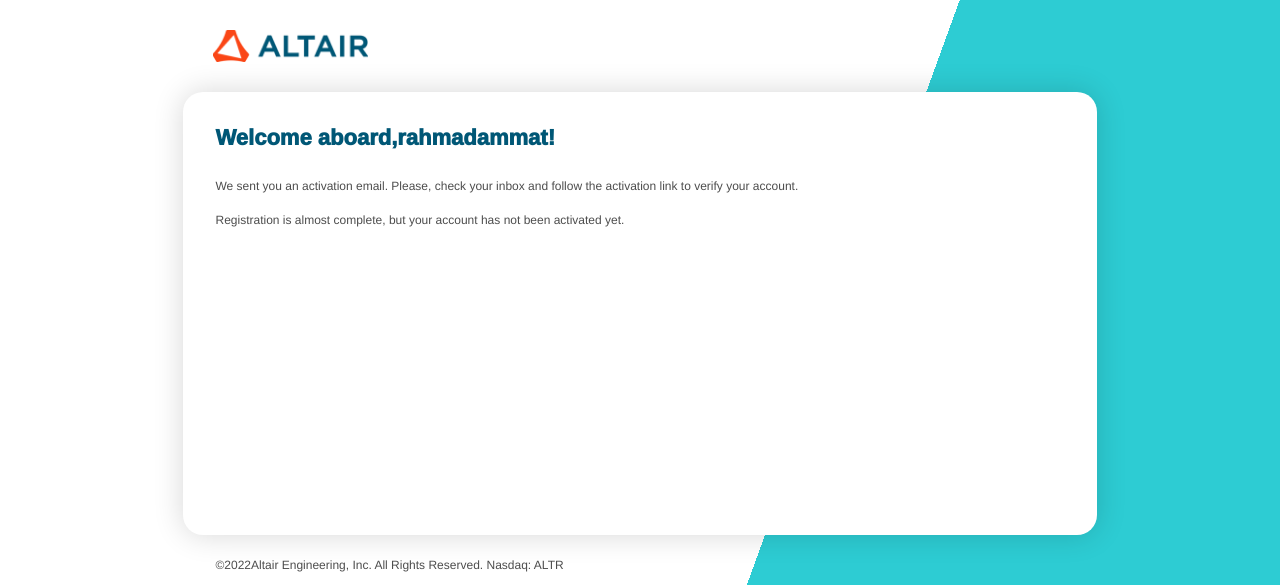 scroll, scrollTop: 0, scrollLeft: 0, axis: both 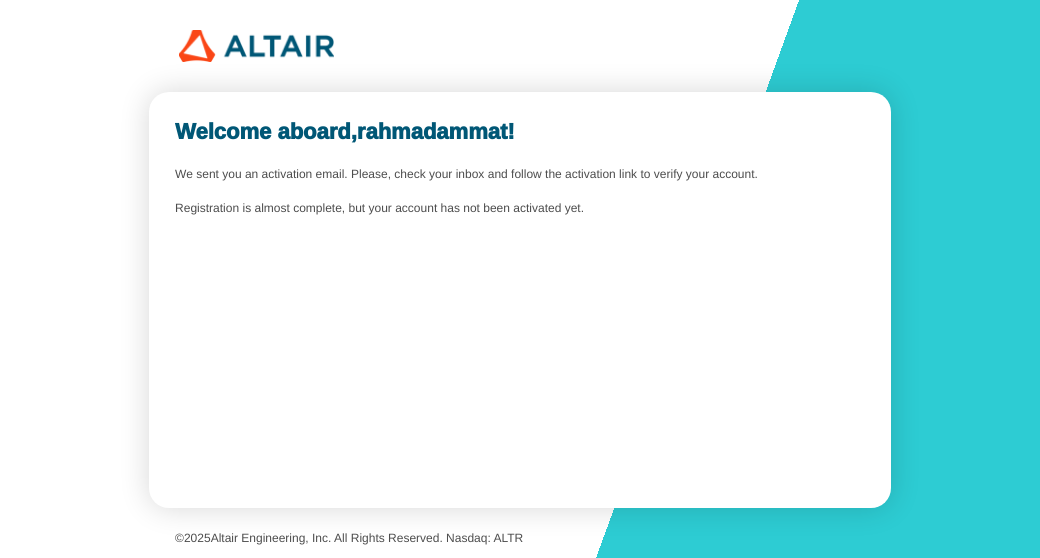 click on "Welcome aboard,  rahmadammat !
We sent you an activation email. Please, check your inbox and follow the activation link to verify your account.
Registration is almost complete, but your account has not been activated yet." at bounding box center (520, 300) 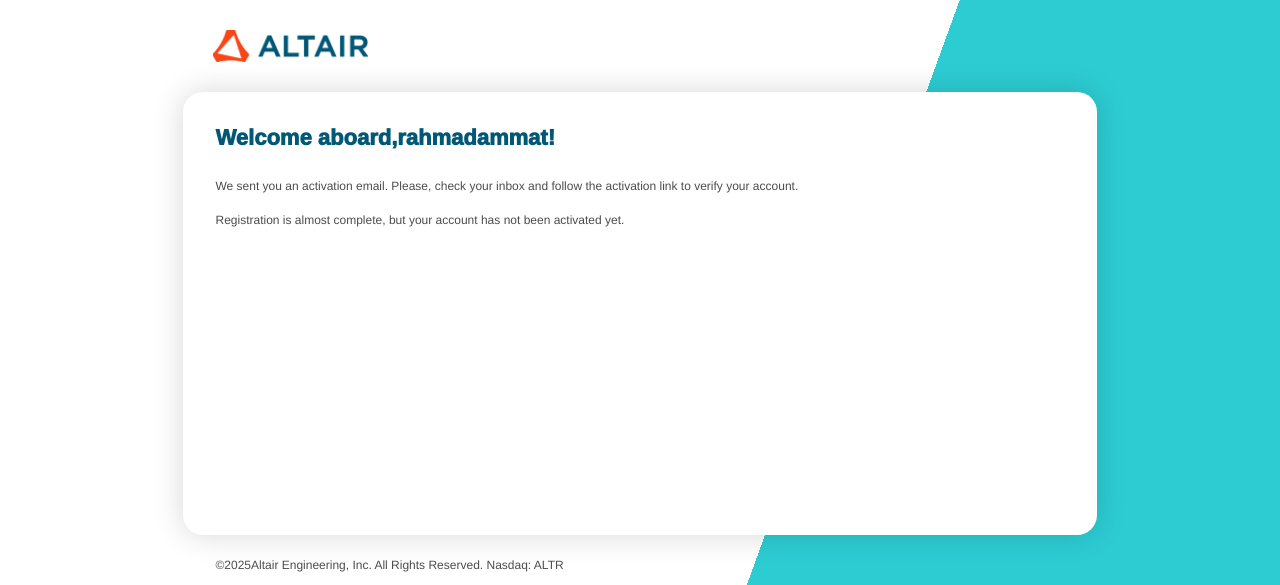 drag, startPoint x: 573, startPoint y: 317, endPoint x: 434, endPoint y: 332, distance: 139.807 